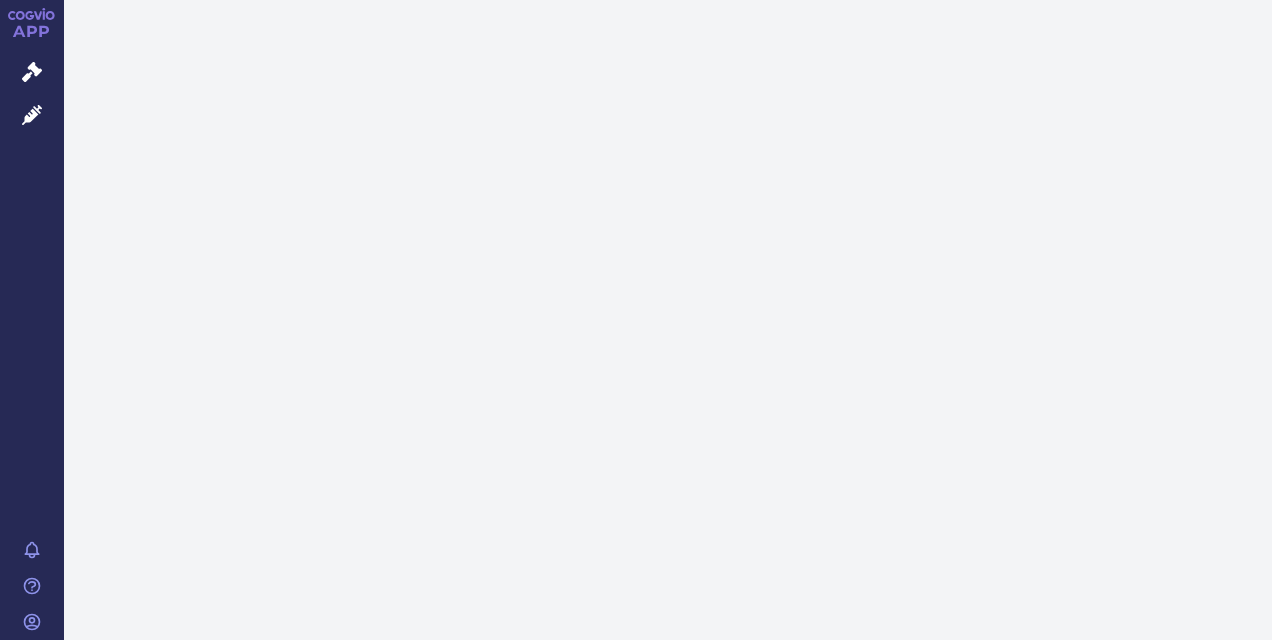 scroll, scrollTop: 0, scrollLeft: 0, axis: both 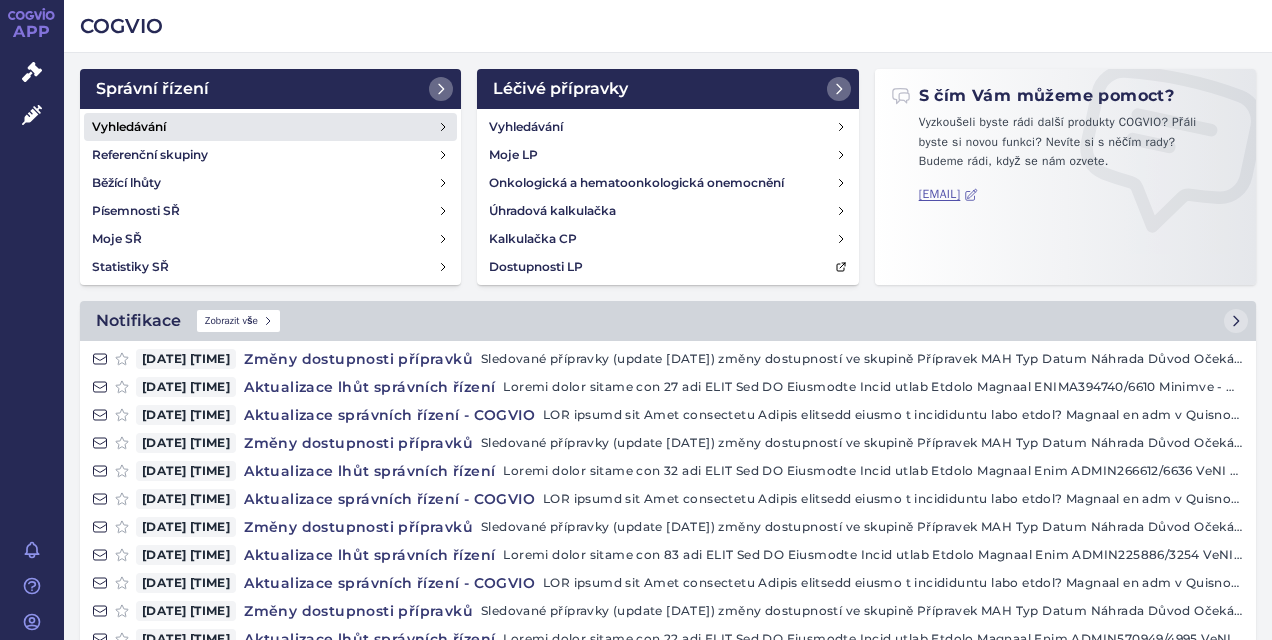 click on "Vyhledávání" at bounding box center [270, 127] 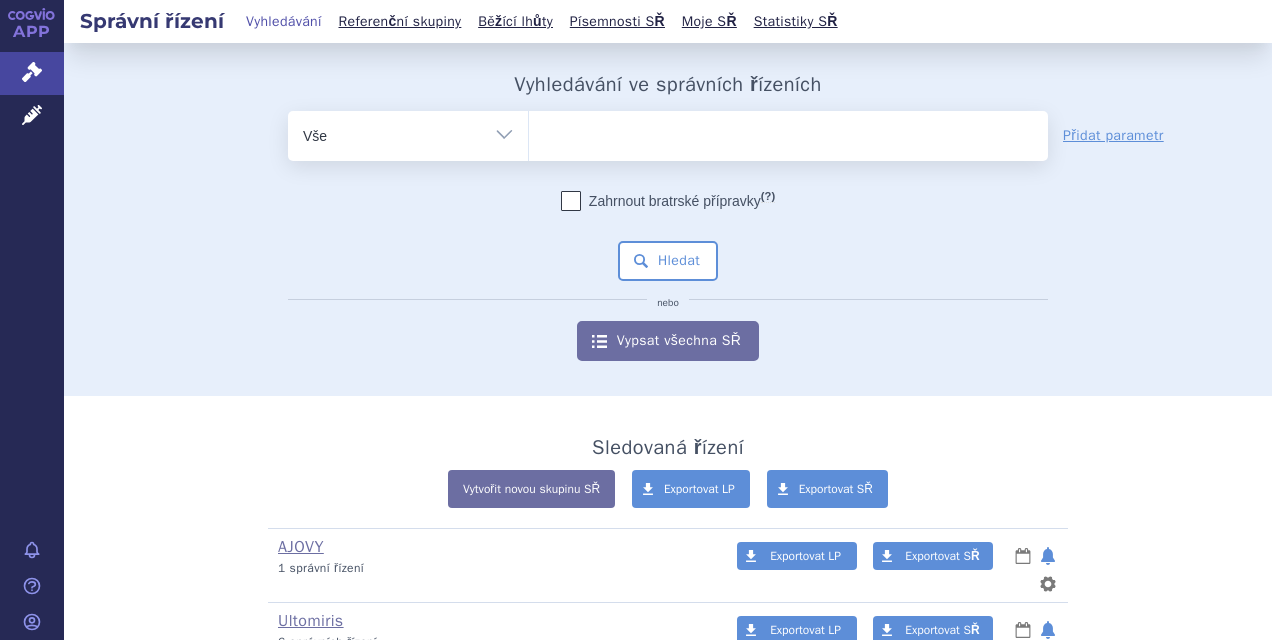 scroll, scrollTop: 0, scrollLeft: 0, axis: both 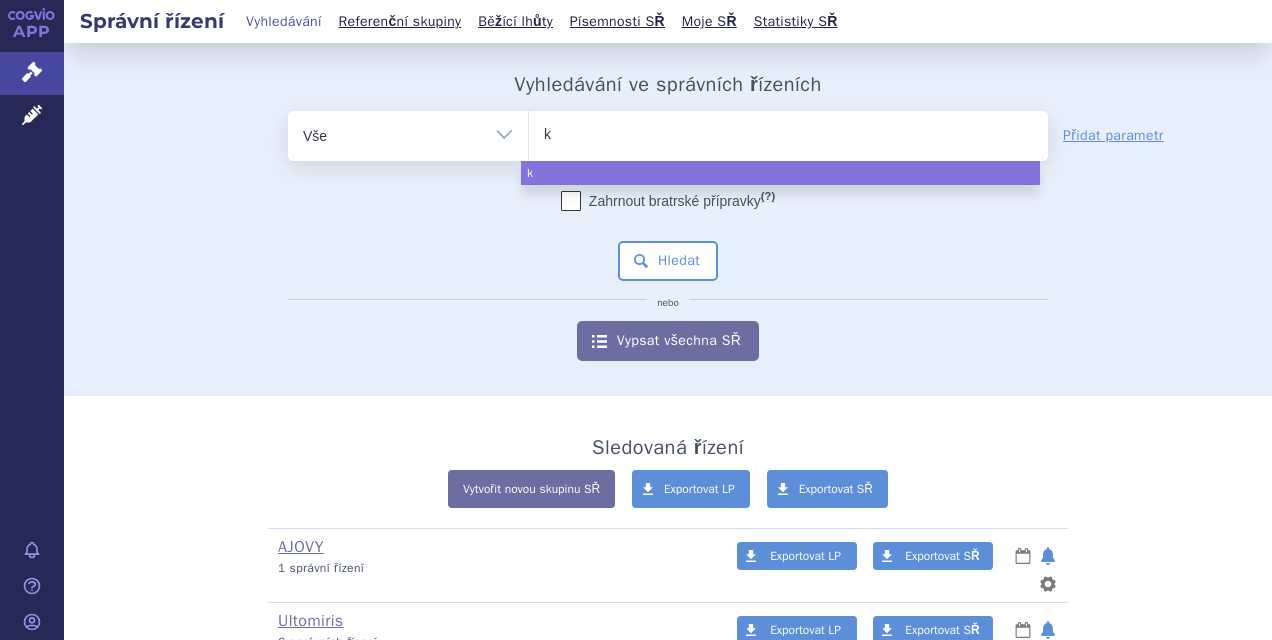 type on "ki" 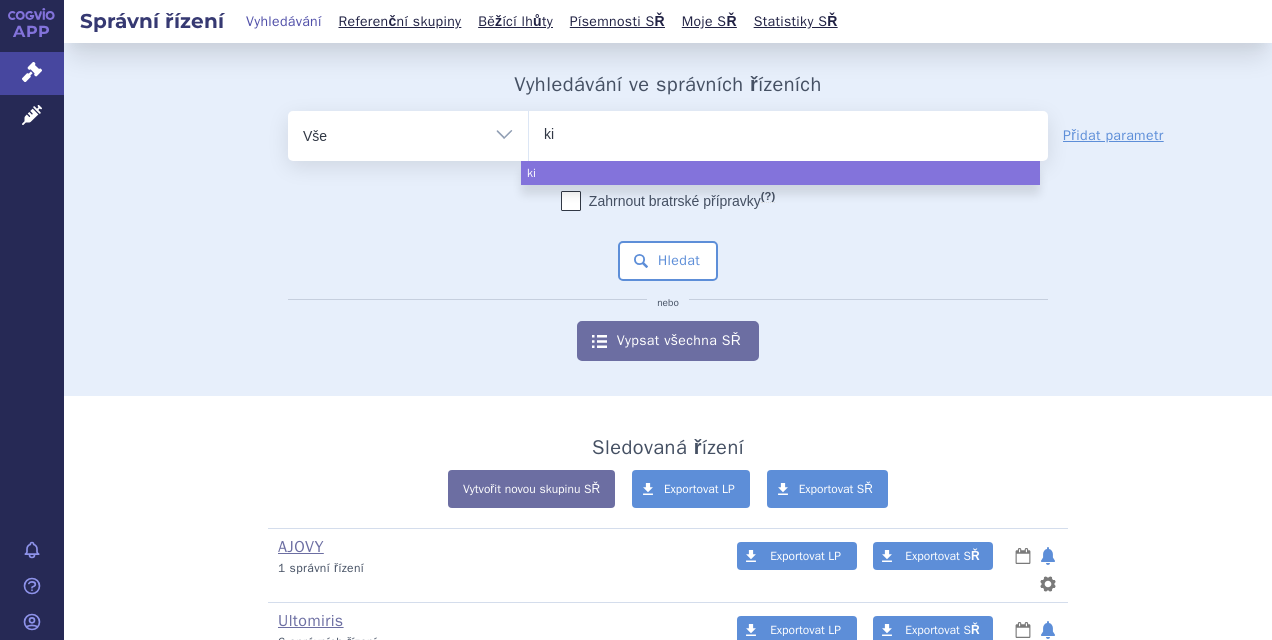 type on "kis" 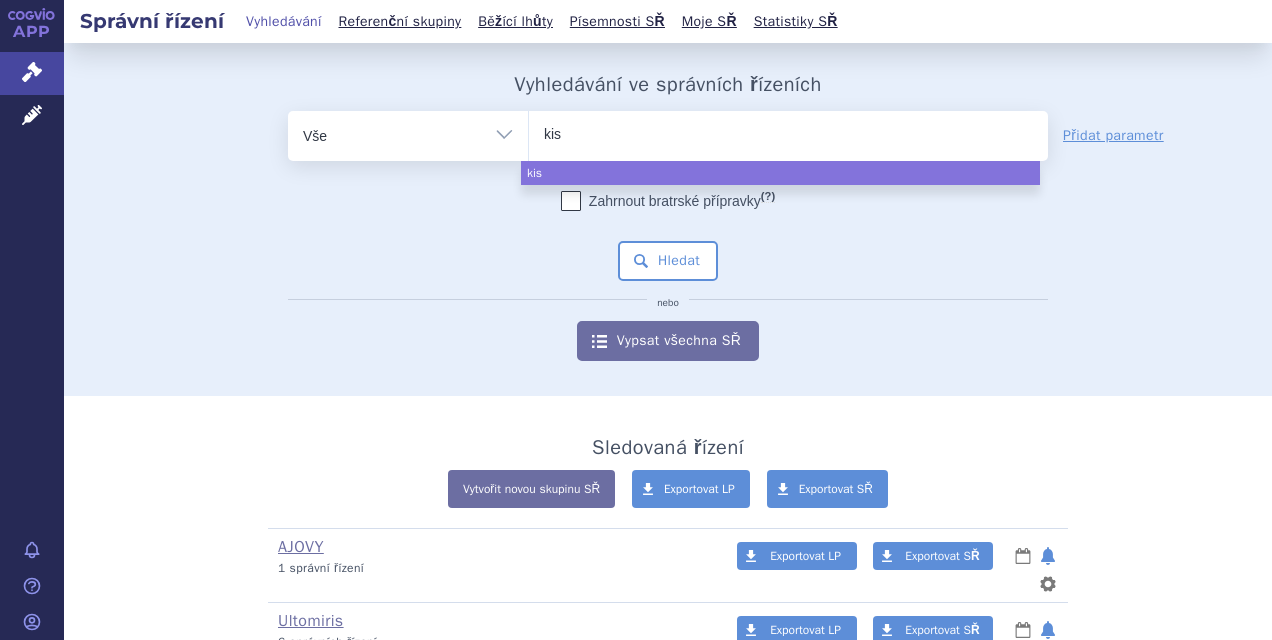 type on "kisq" 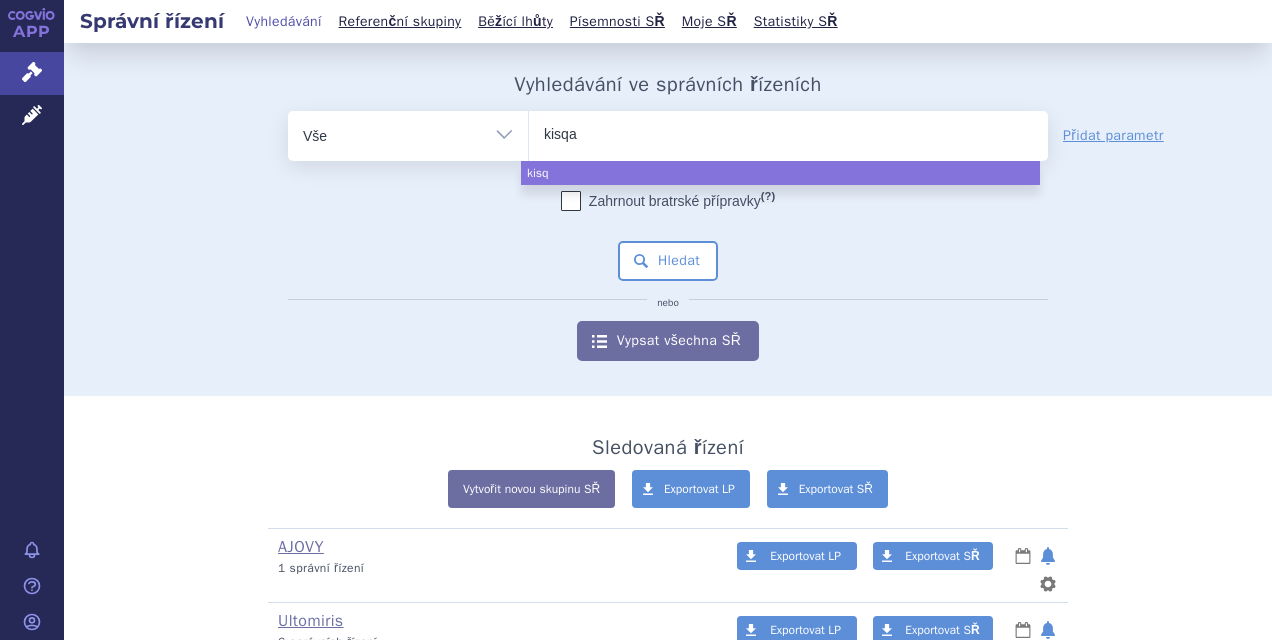 type on "kisqal" 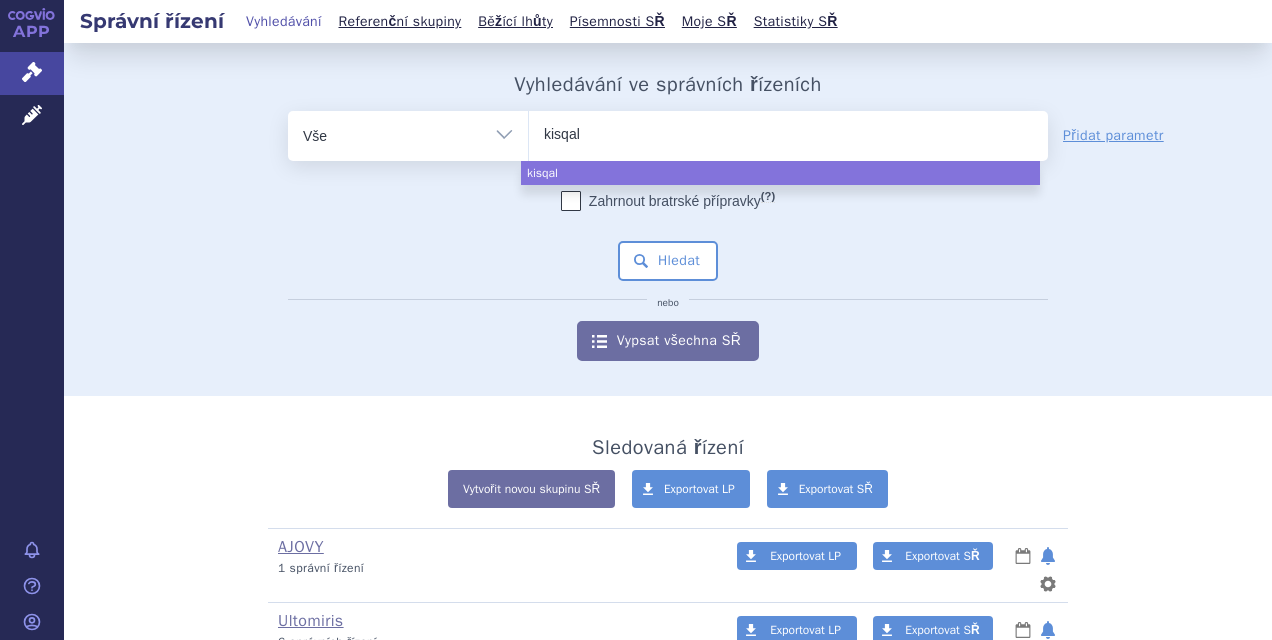type on "kisqali" 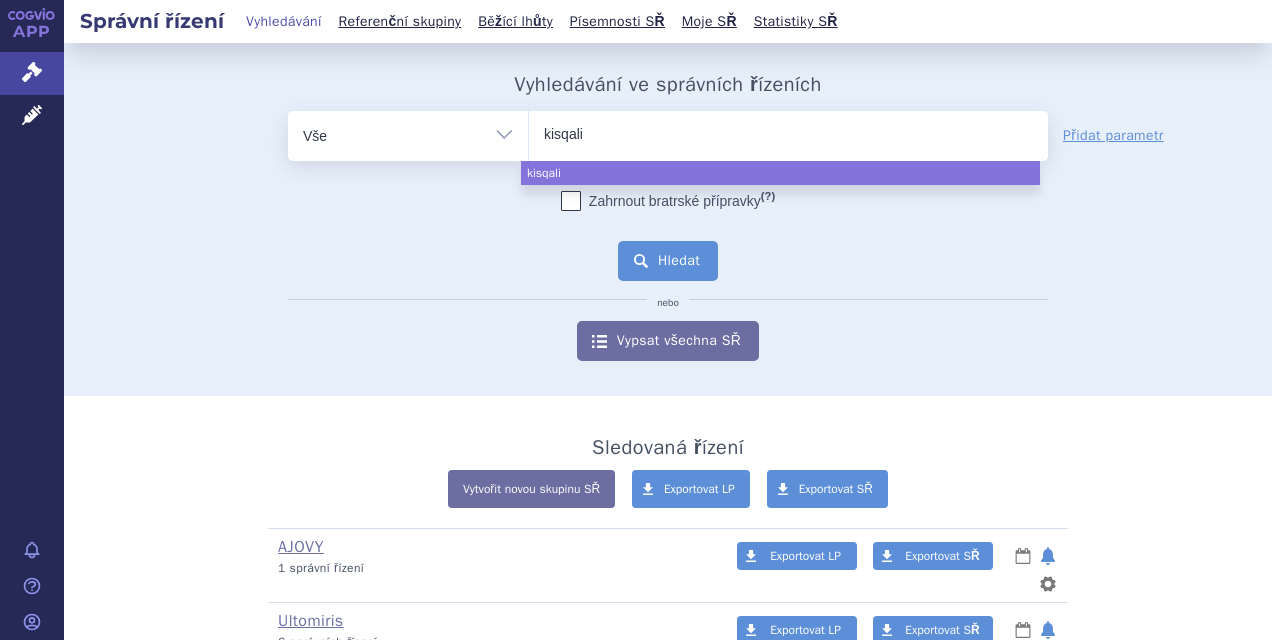 select on "kisqali" 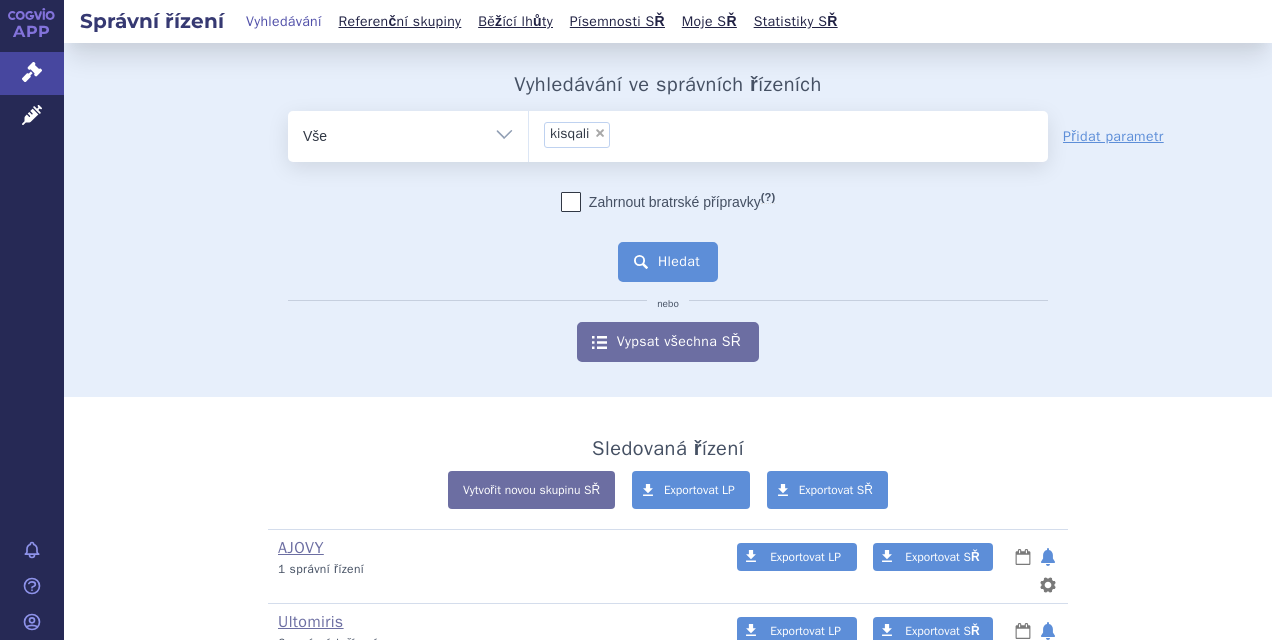 click on "Hledat" at bounding box center (668, 262) 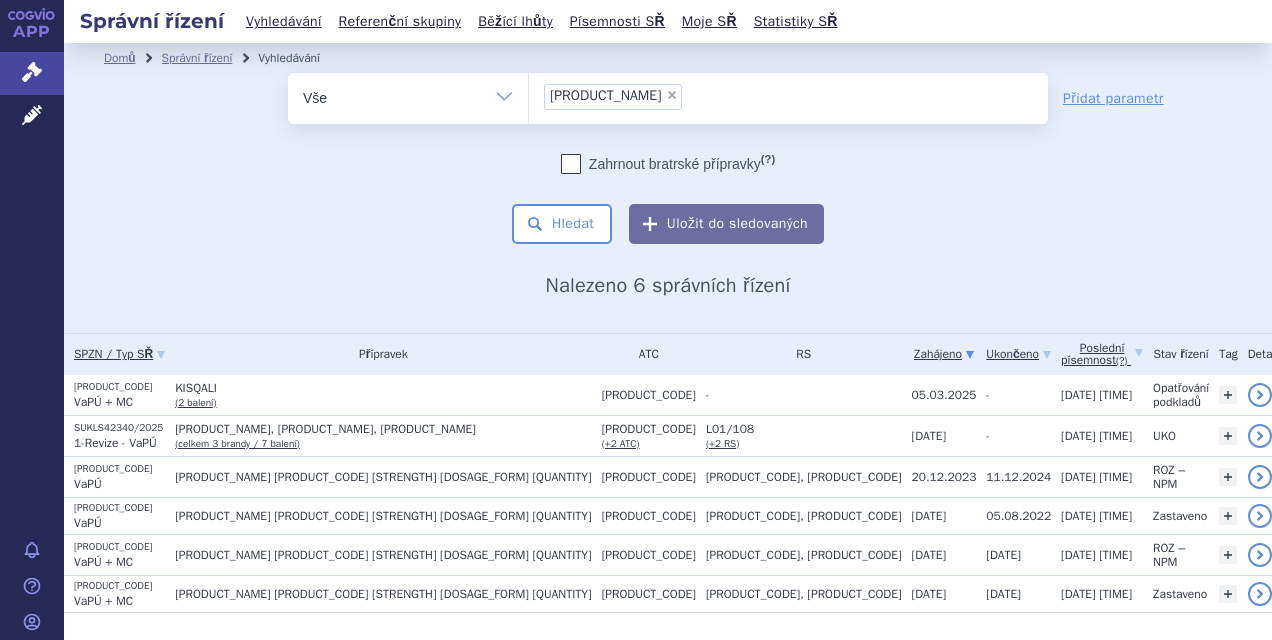 scroll, scrollTop: 0, scrollLeft: 0, axis: both 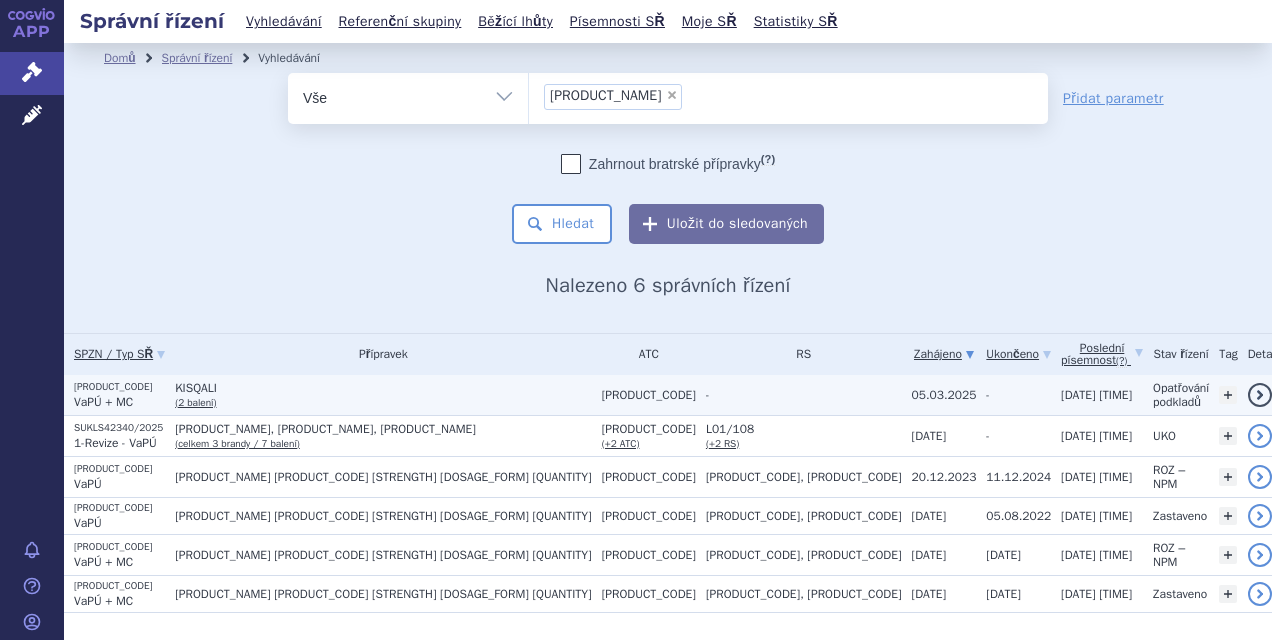 click on "VaPÚ + MC" at bounding box center (103, 402) 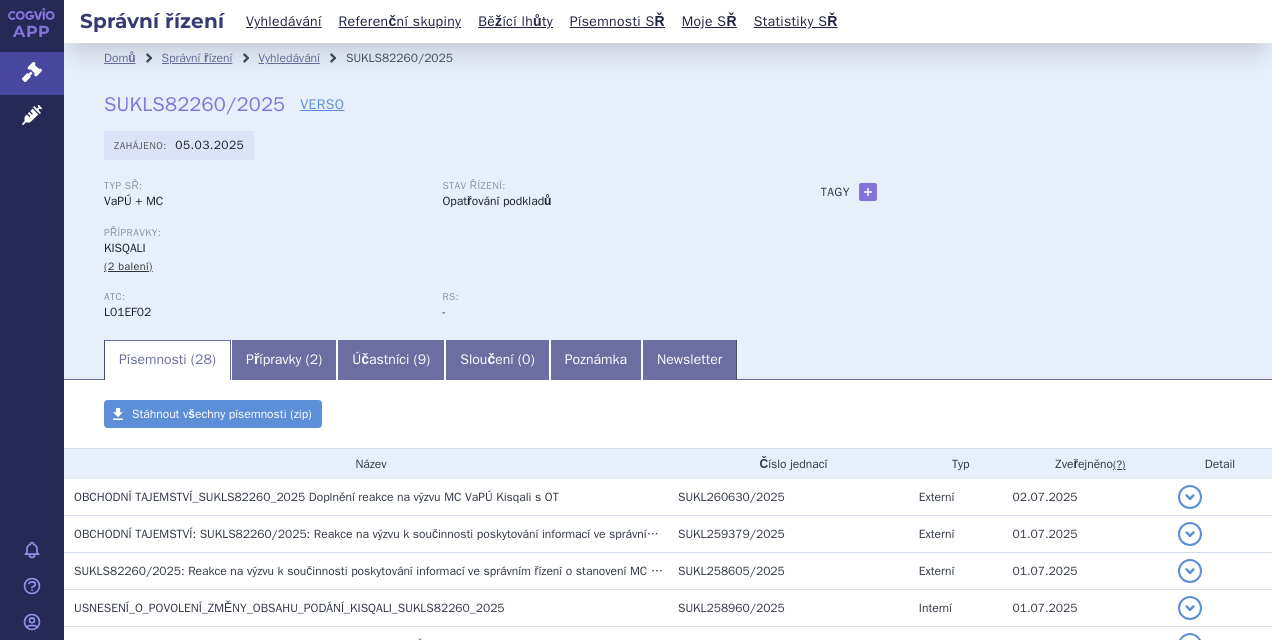 scroll, scrollTop: 0, scrollLeft: 0, axis: both 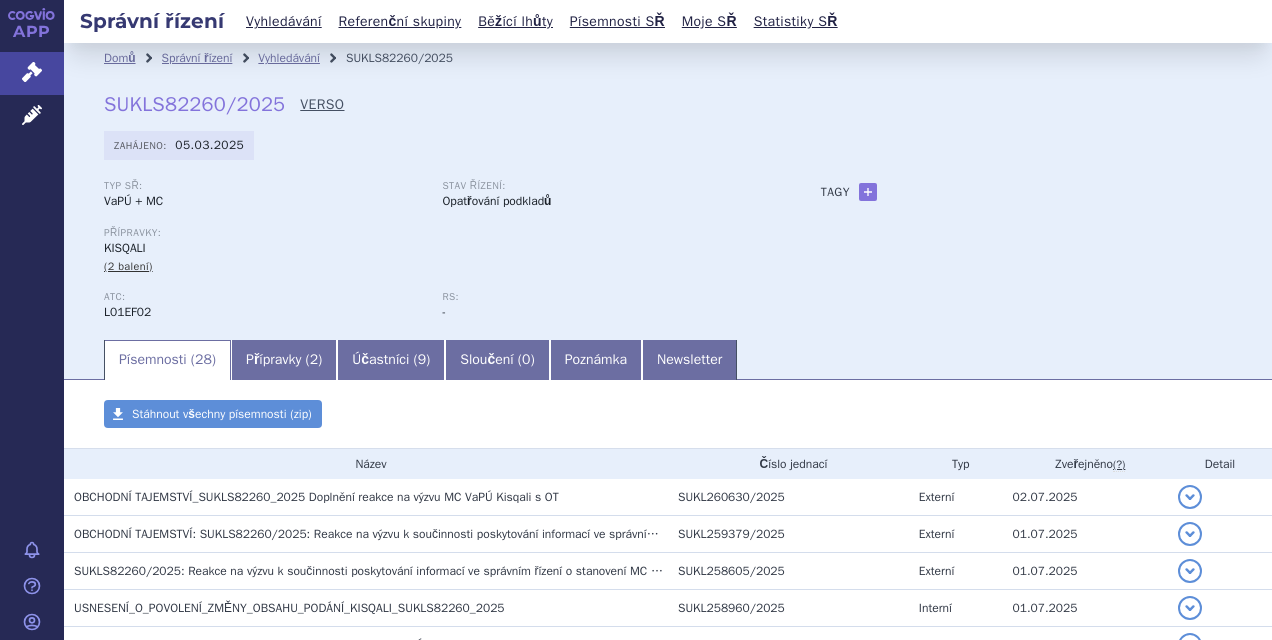 click on "VERSO" at bounding box center [322, 105] 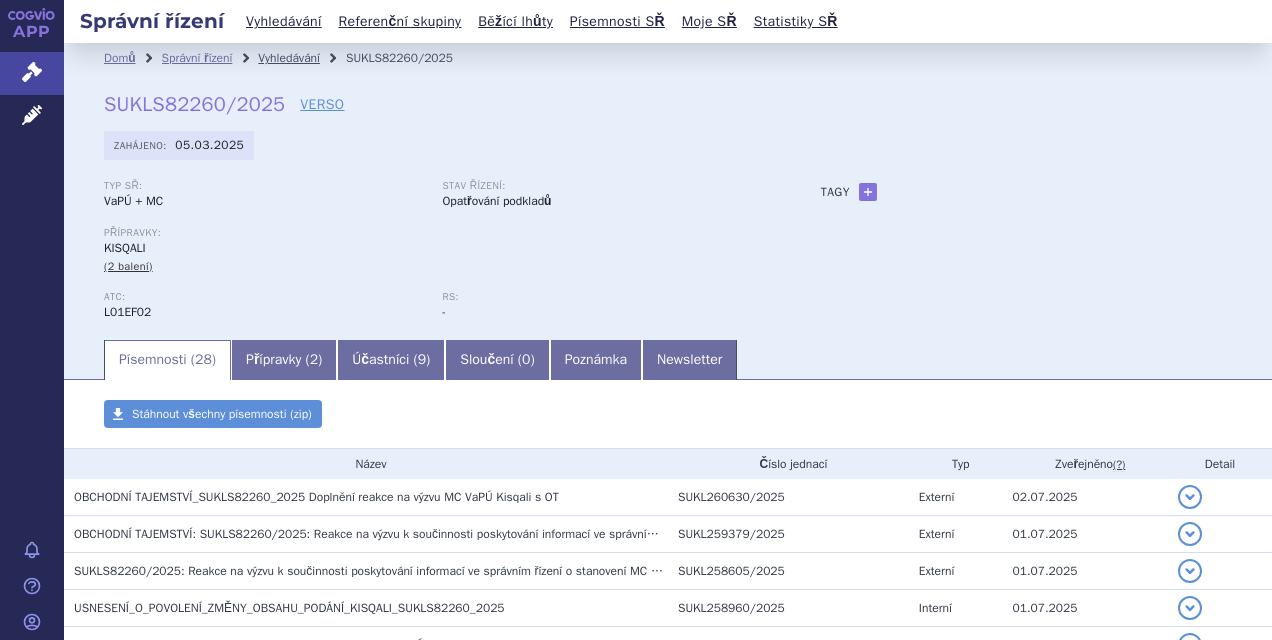 click on "Vyhledávání" at bounding box center (289, 58) 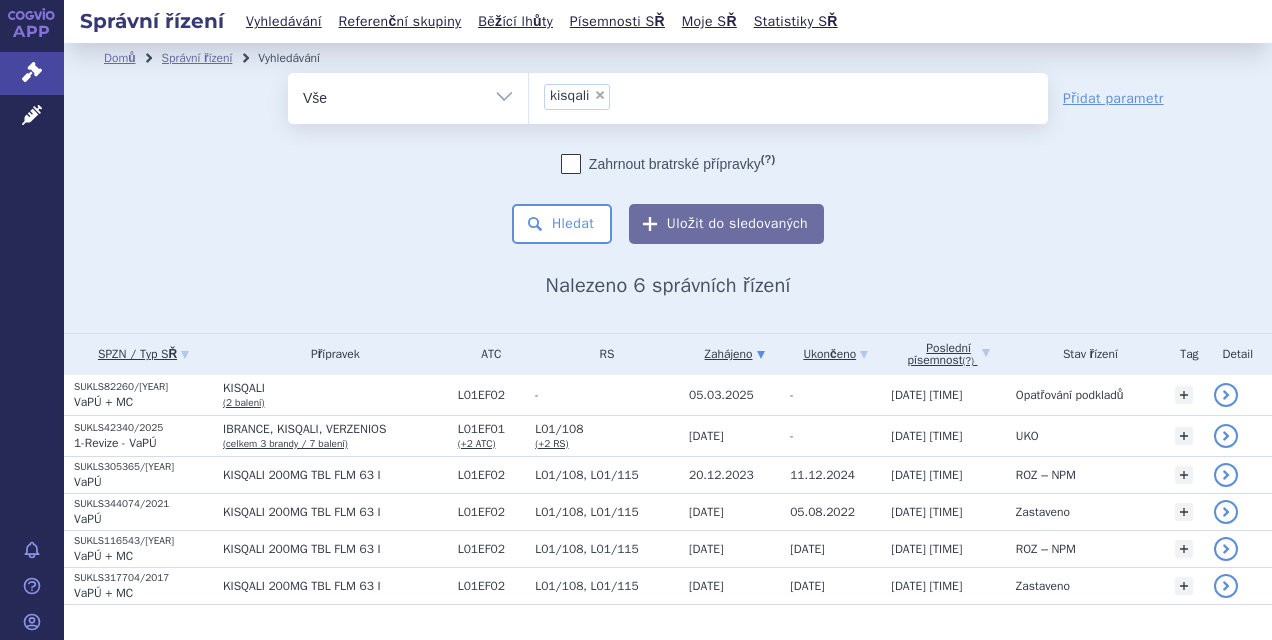 scroll, scrollTop: 0, scrollLeft: 0, axis: both 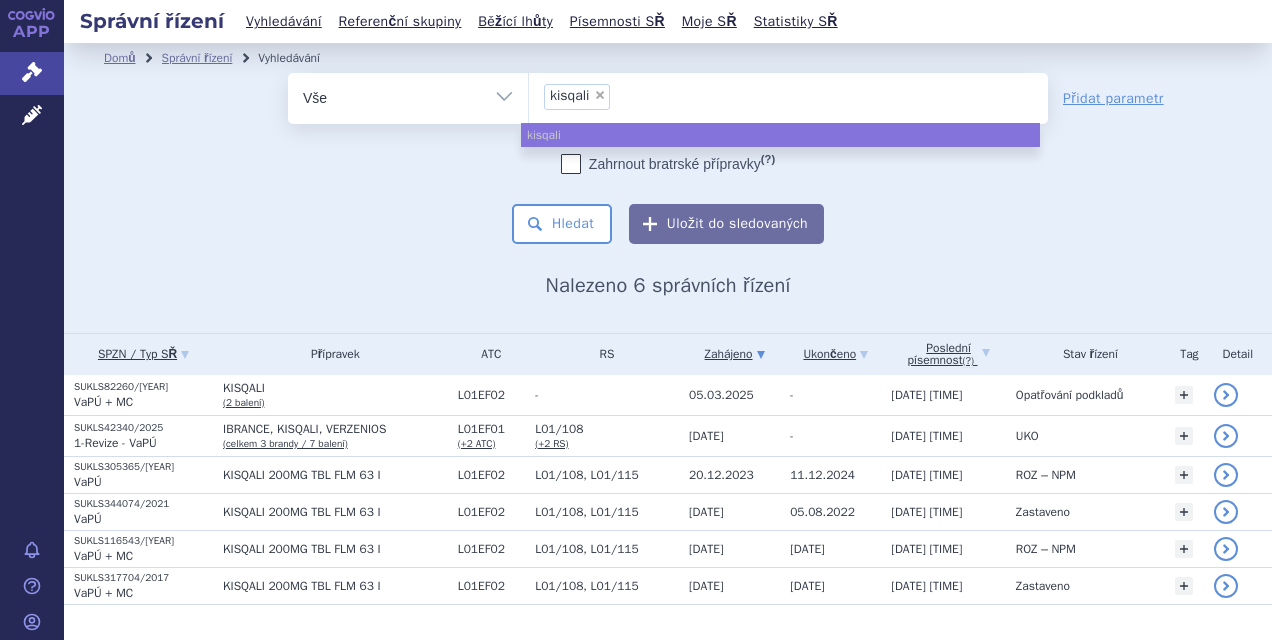 type on "l" 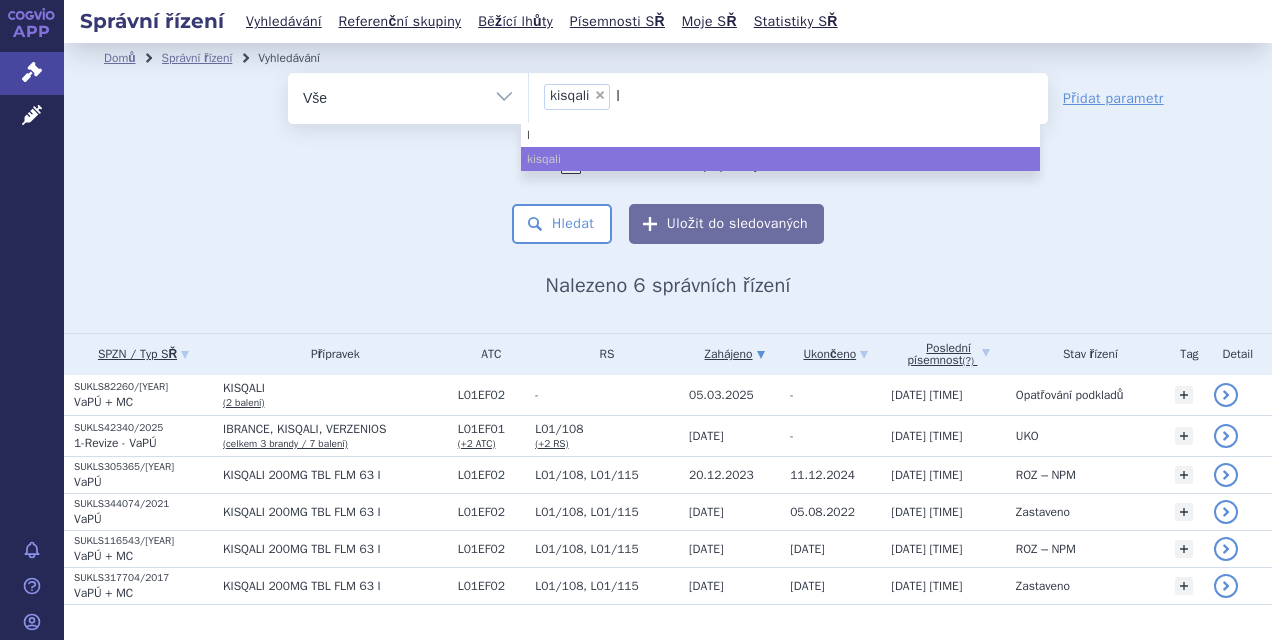 type 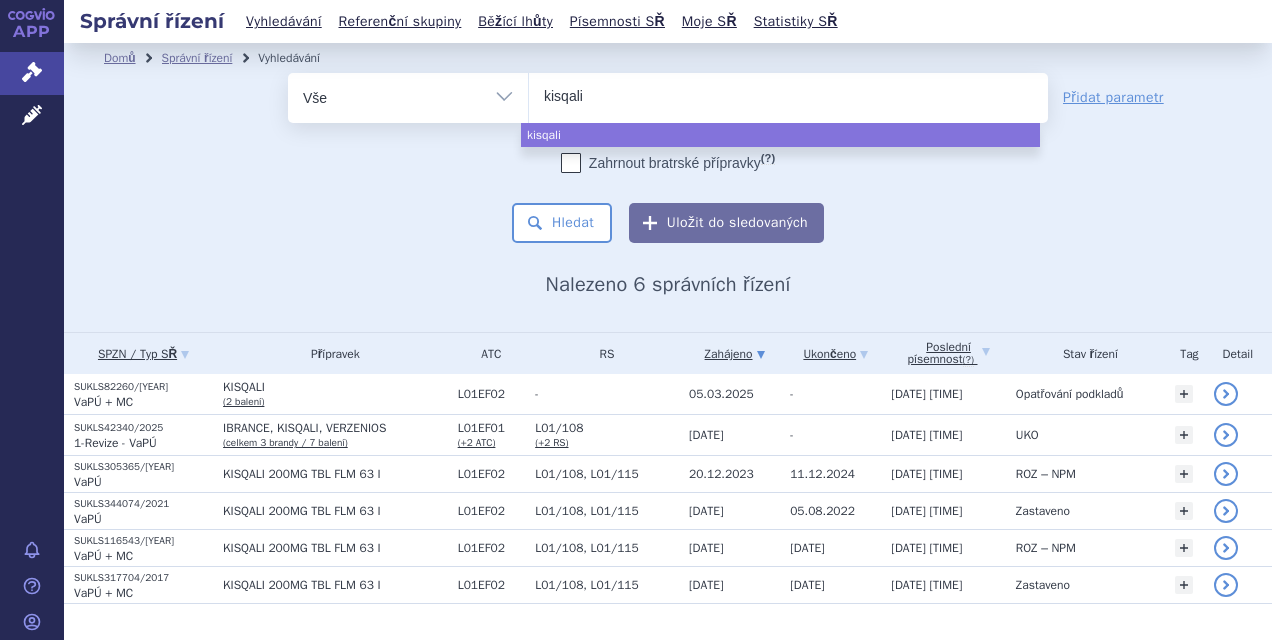 select 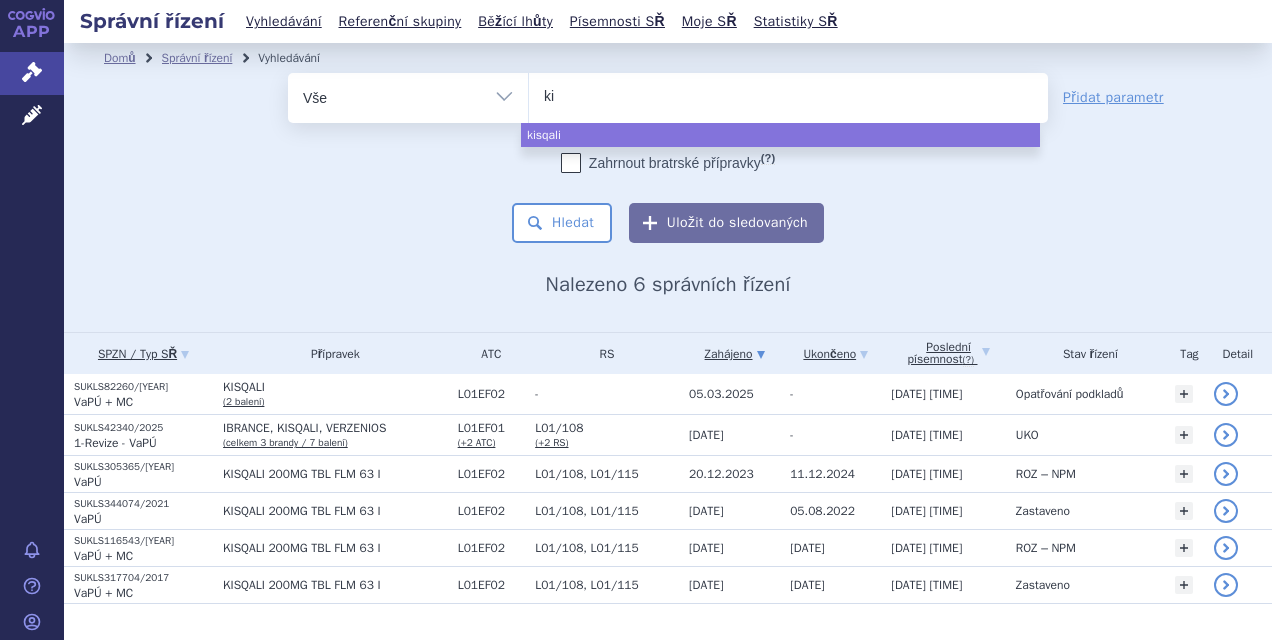 type on "k" 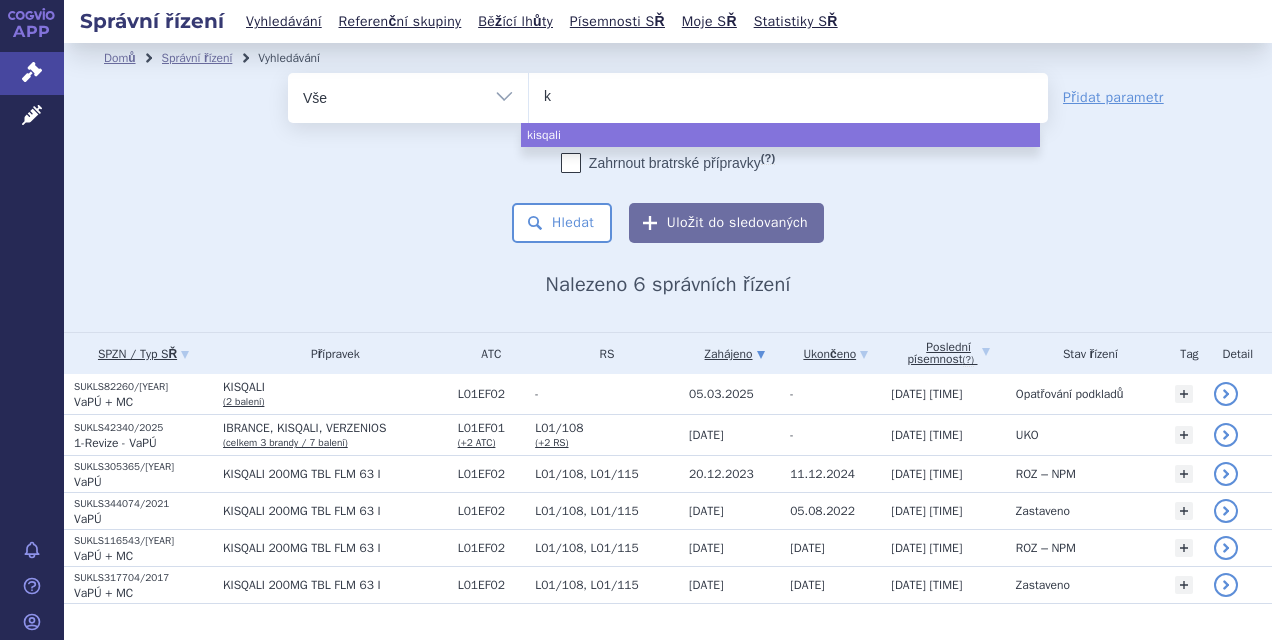type 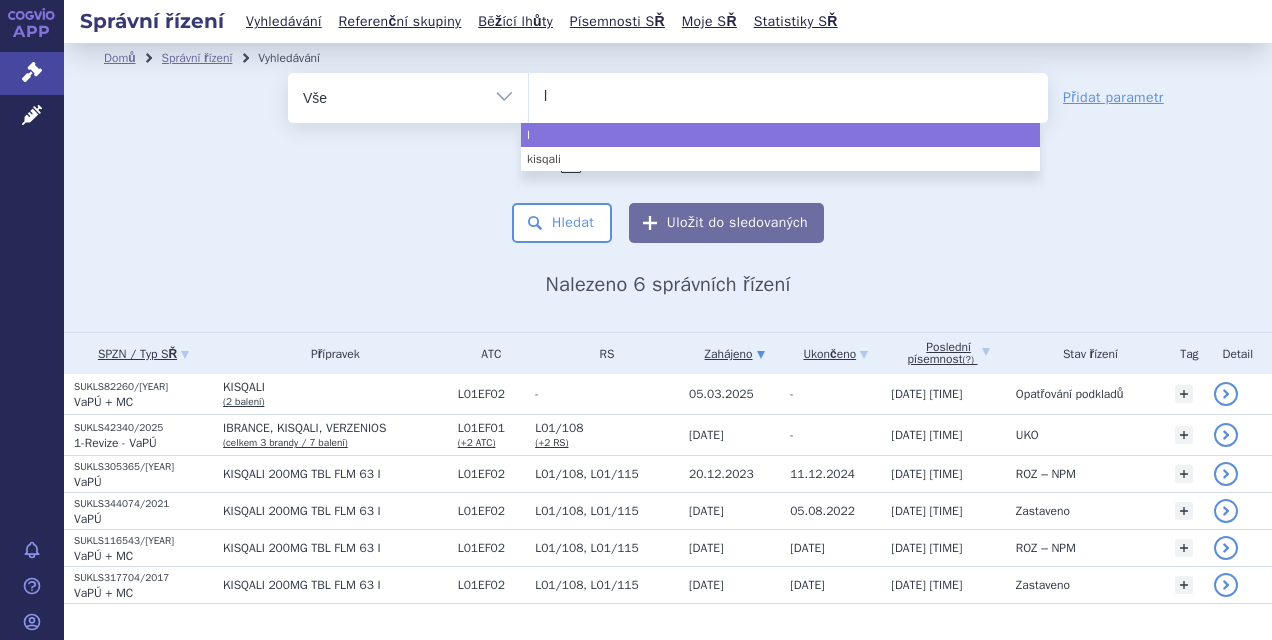 type on "le" 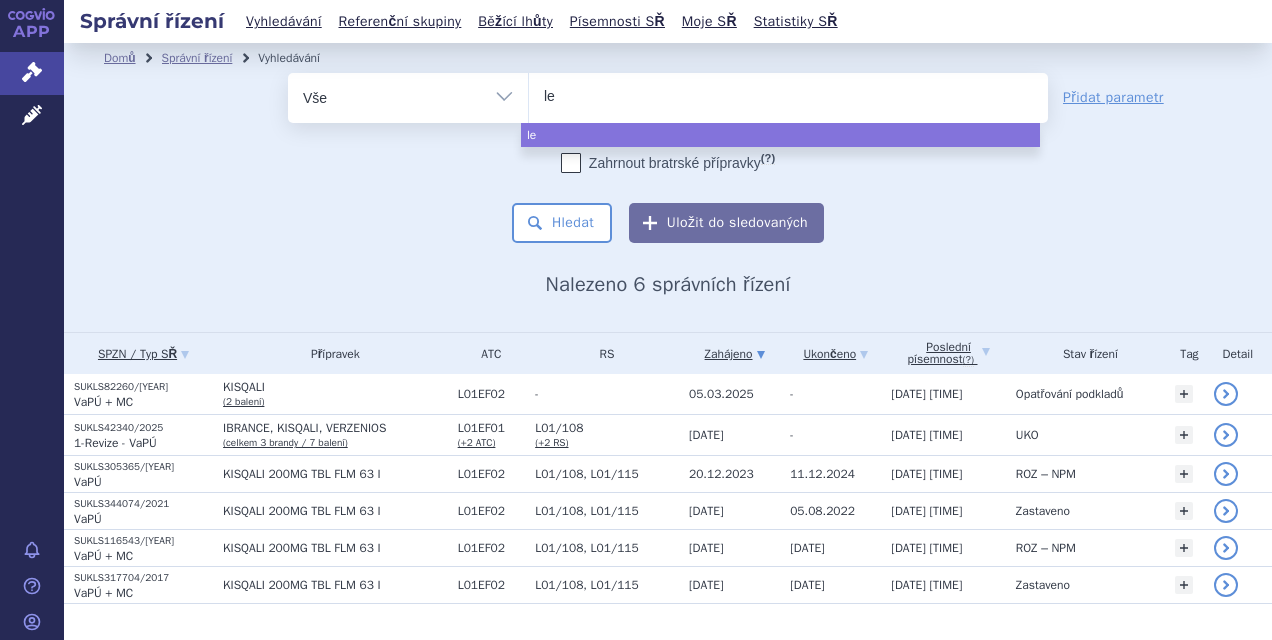 type on "leq" 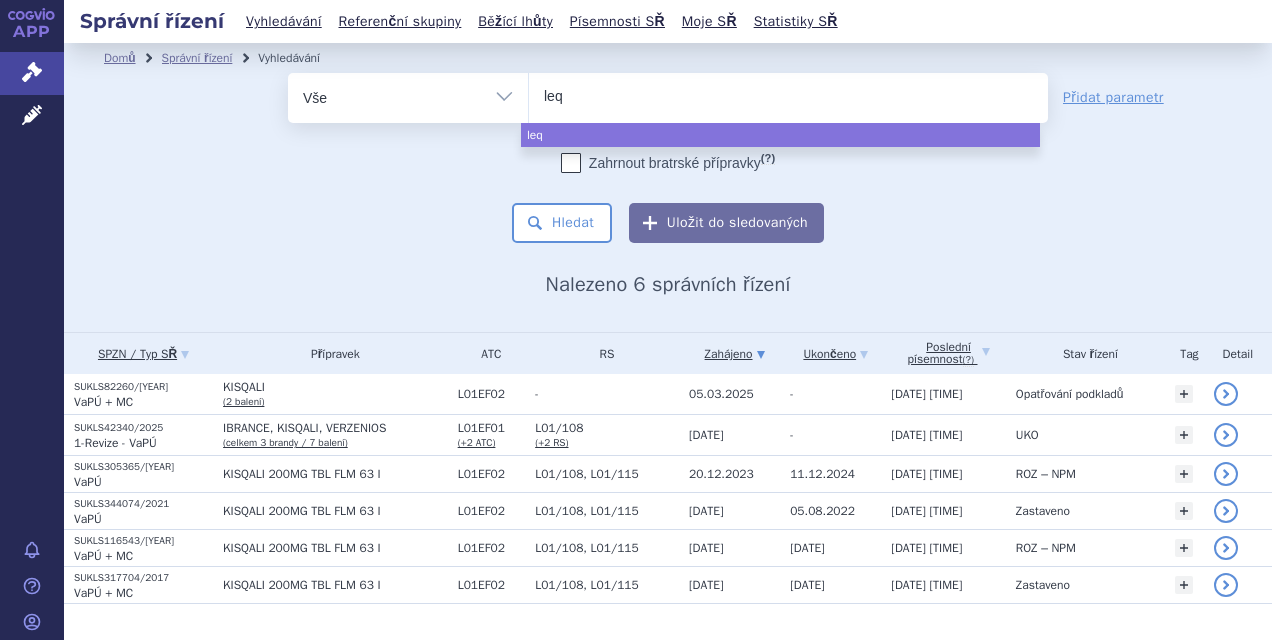 type on "leqv" 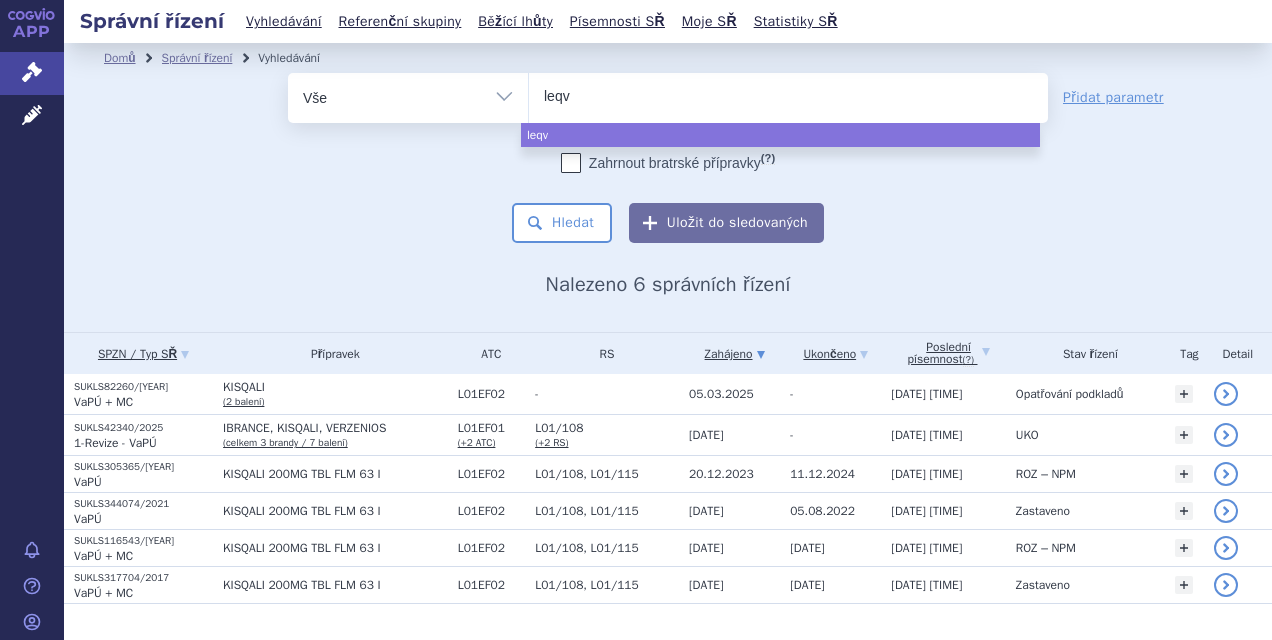 type on "leqvi" 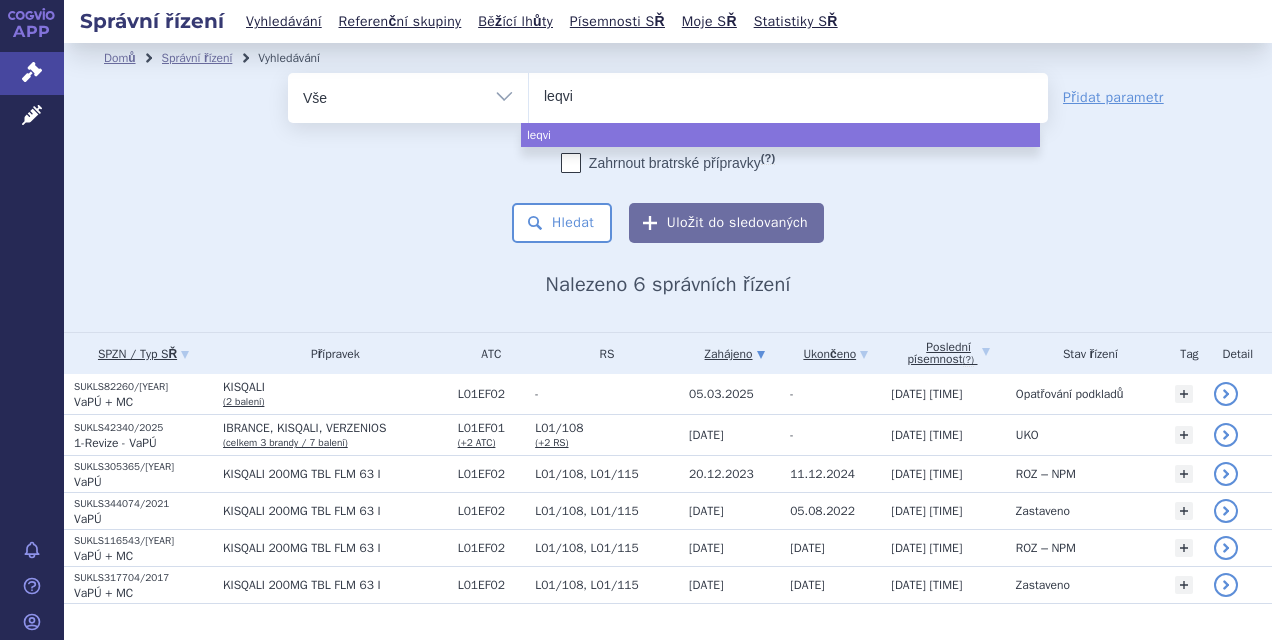 type on "leqvio" 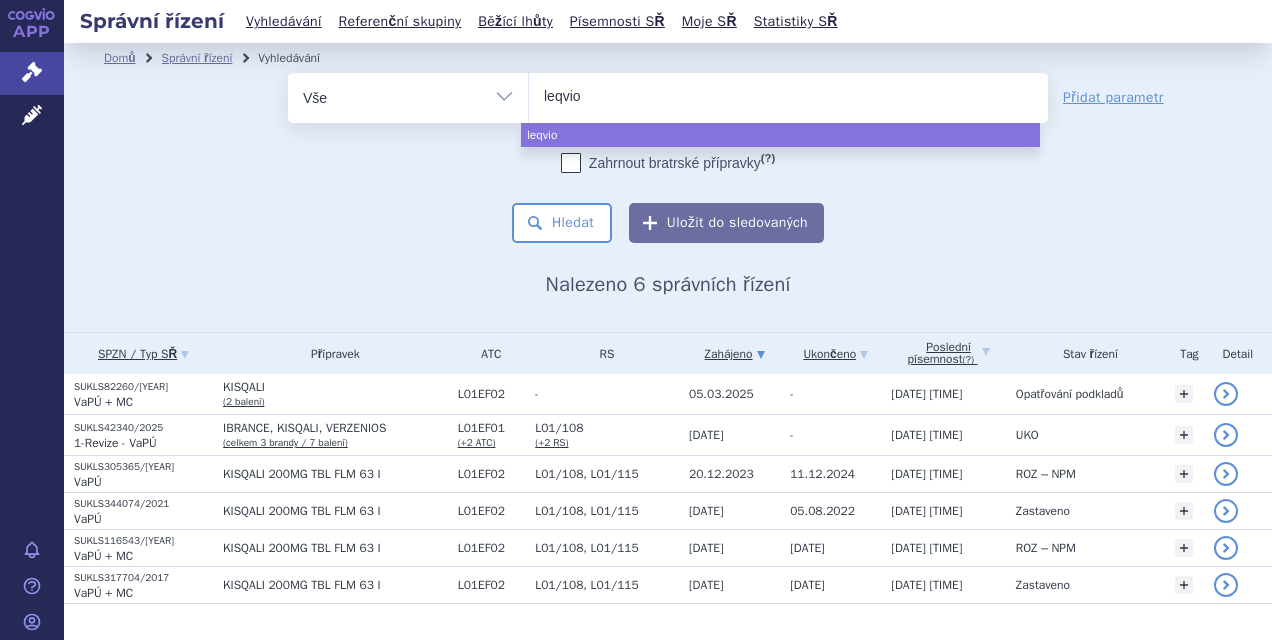 select on "leqvio" 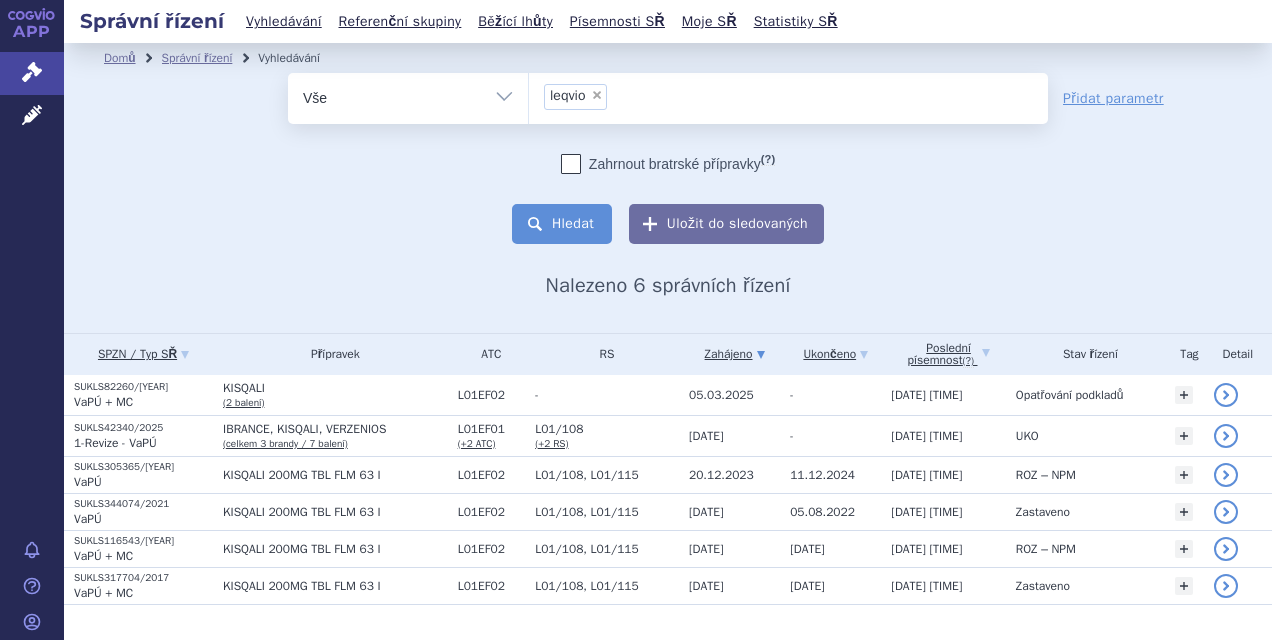 click on "Hledat" at bounding box center (562, 224) 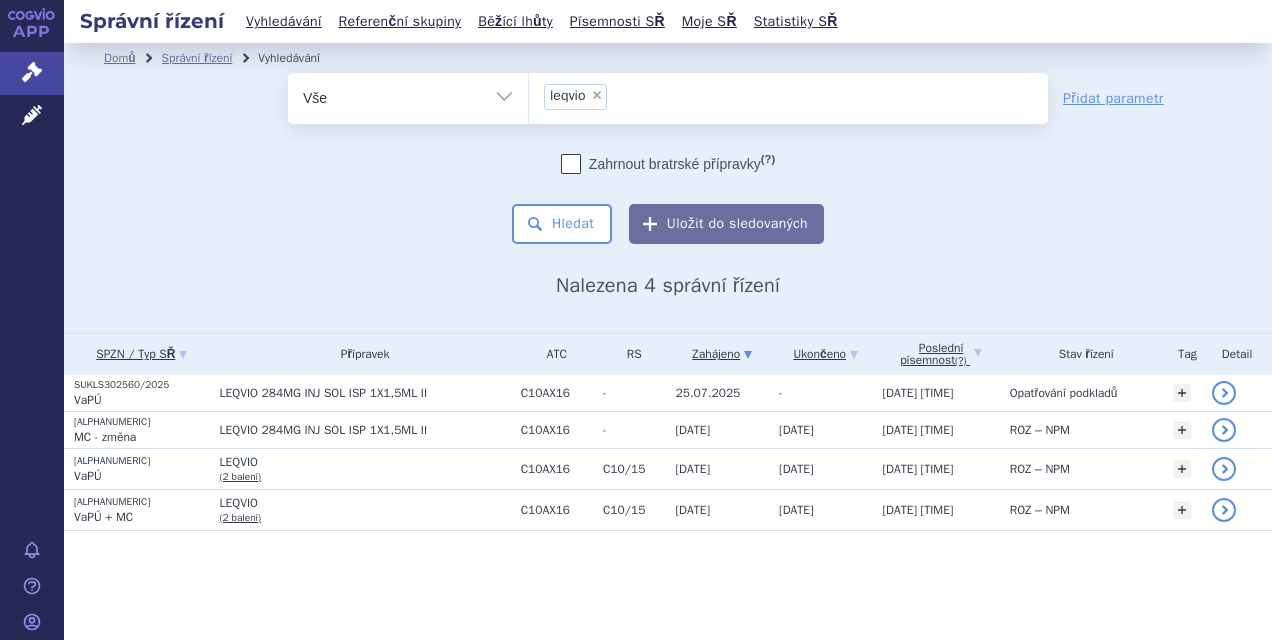 scroll, scrollTop: 0, scrollLeft: 0, axis: both 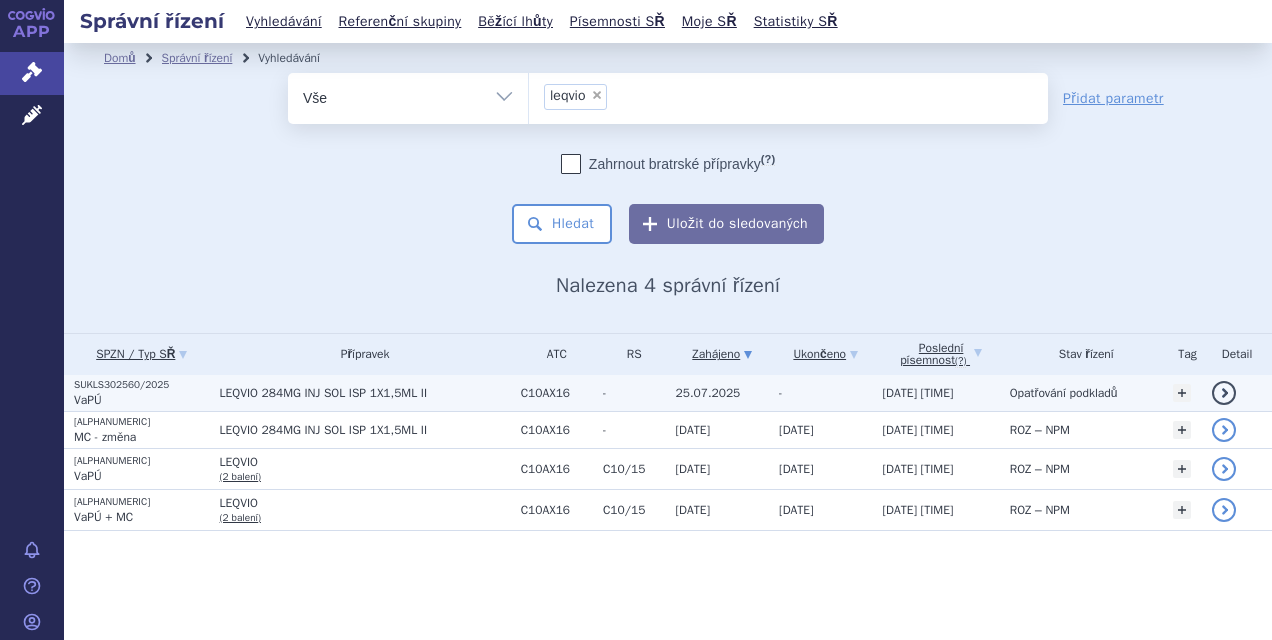 click on "SUKLS302560/2025" at bounding box center (142, 385) 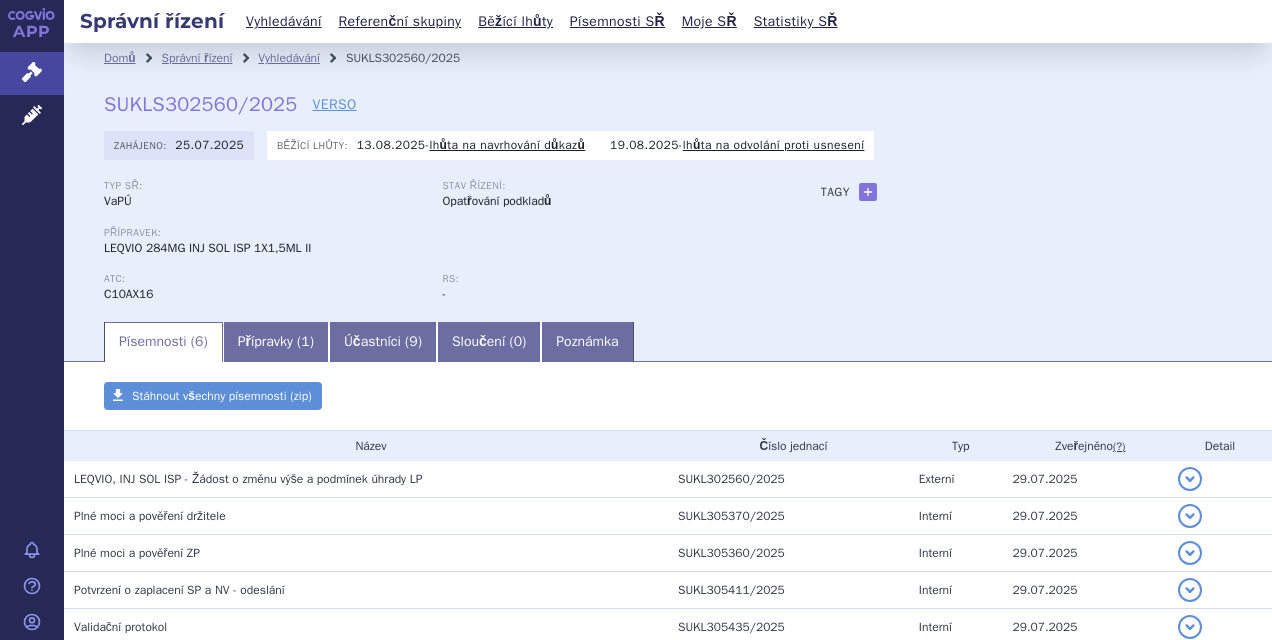 scroll, scrollTop: 0, scrollLeft: 0, axis: both 